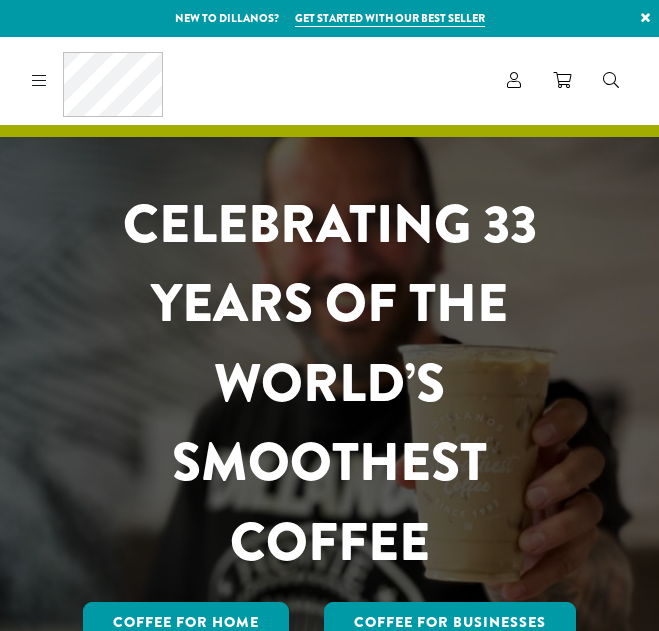 scroll, scrollTop: 0, scrollLeft: 0, axis: both 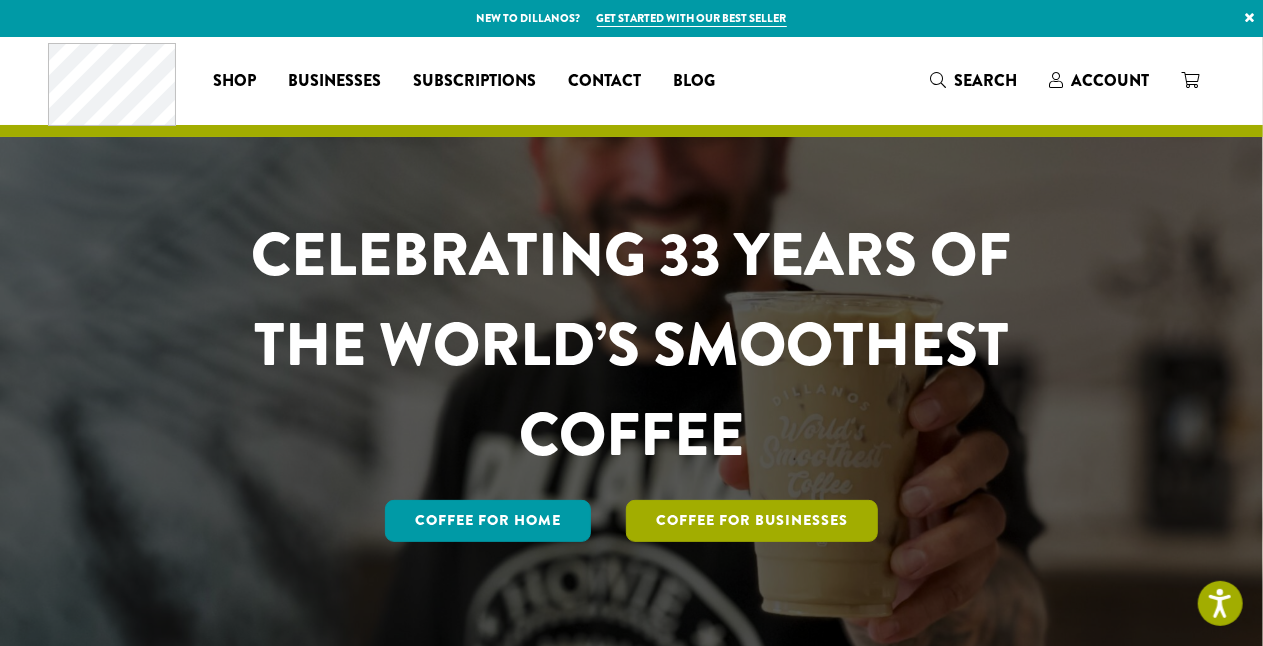 click on "Coffee For Businesses" at bounding box center [752, 521] 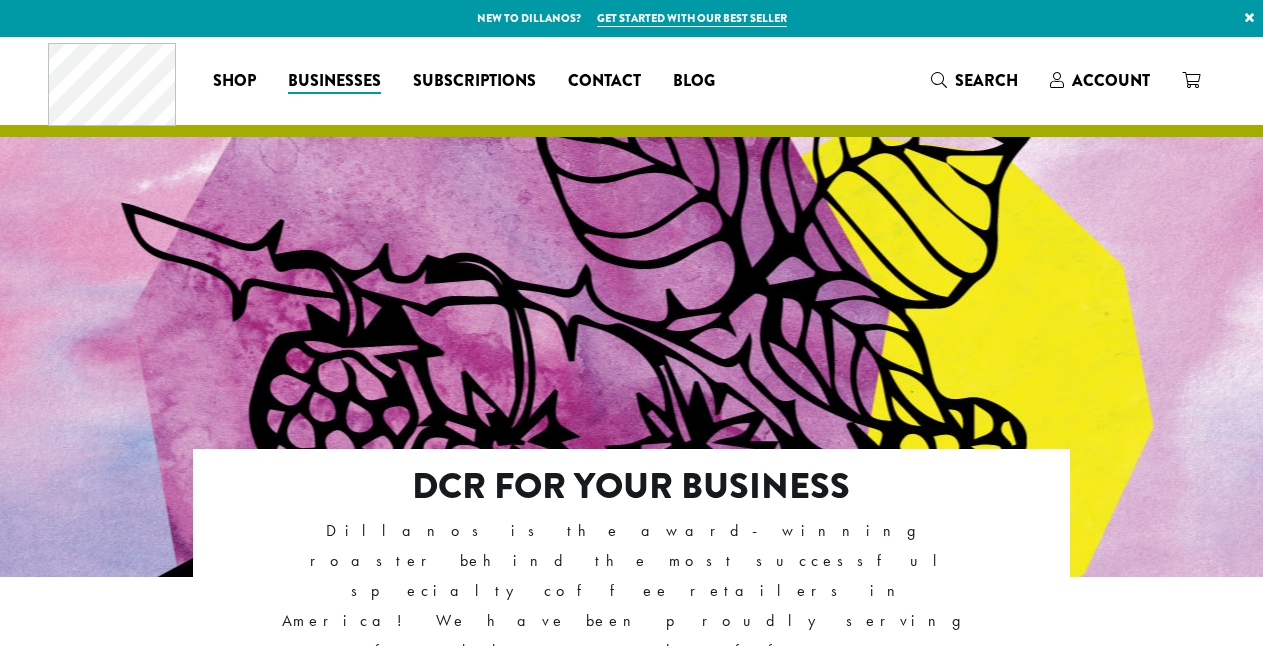scroll, scrollTop: 0, scrollLeft: 0, axis: both 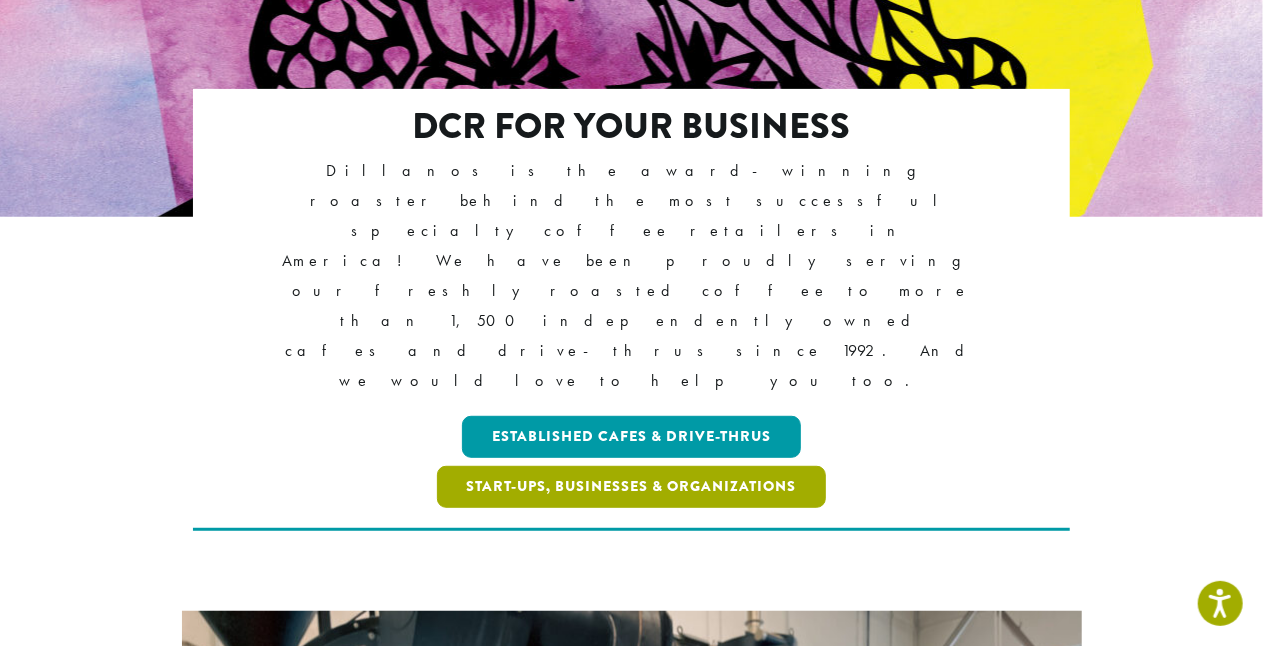 click on "Start-ups, Businesses & Organizations" at bounding box center [632, 487] 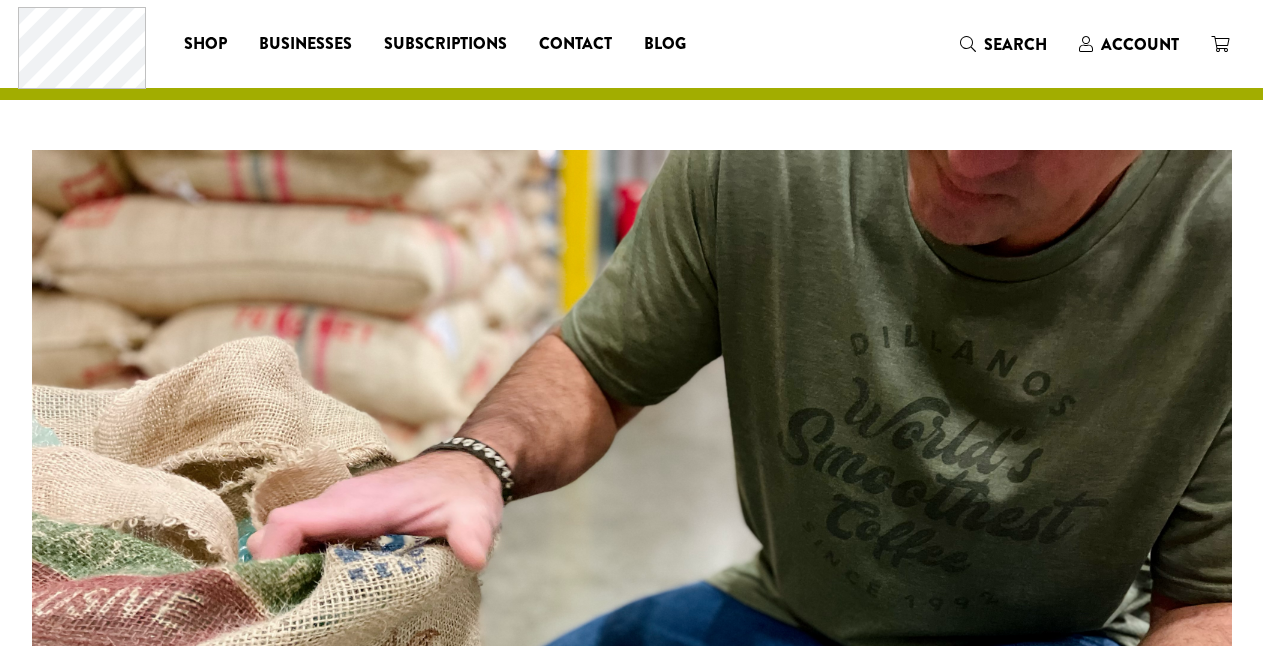 scroll, scrollTop: 0, scrollLeft: 0, axis: both 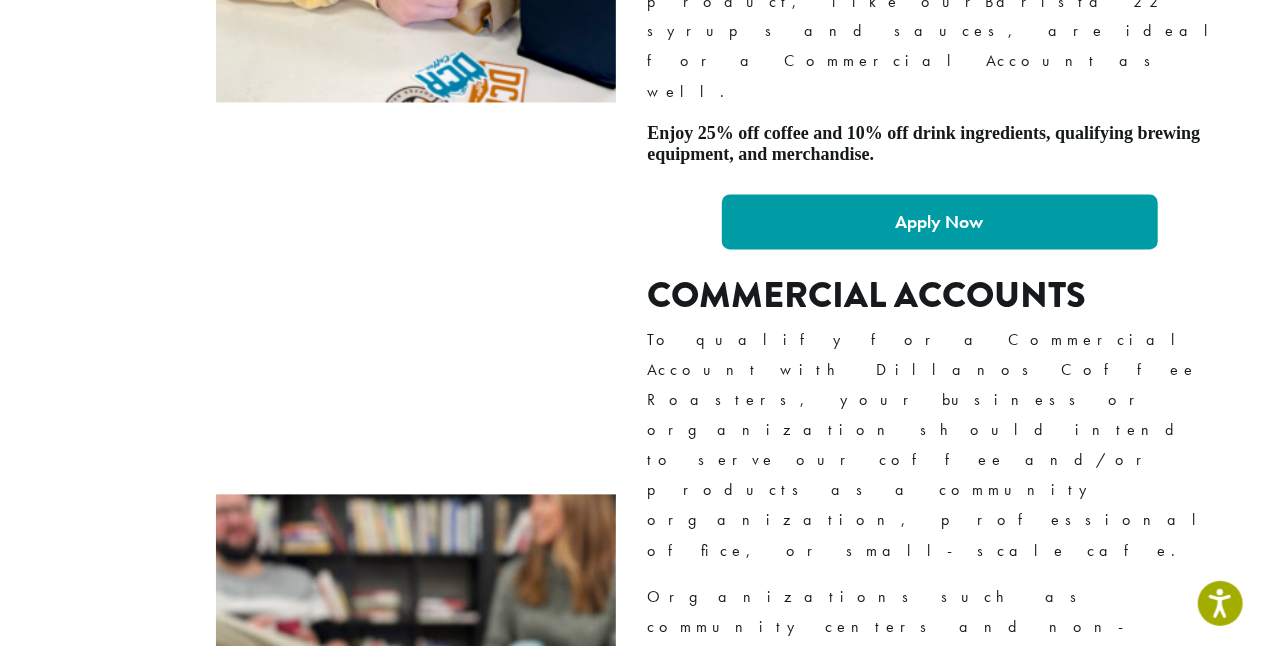 click on "Apply Now" at bounding box center (940, 1218) 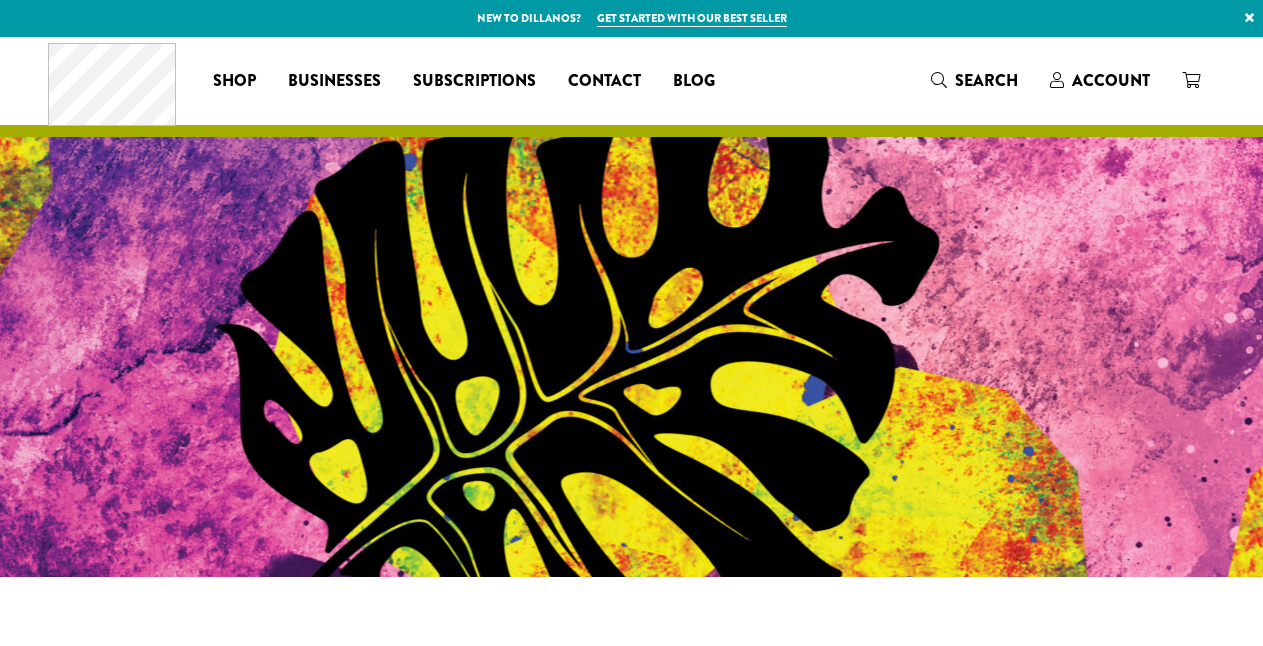 scroll, scrollTop: 0, scrollLeft: 0, axis: both 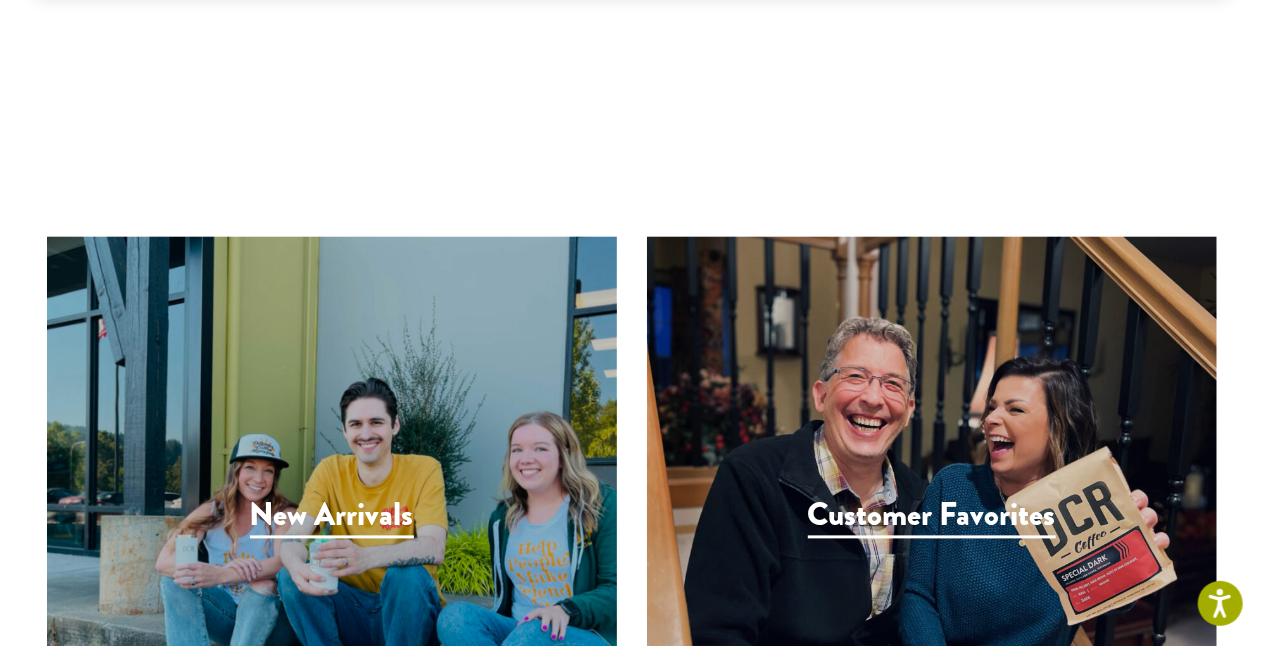 click on "New Arrivals" at bounding box center (332, 517) 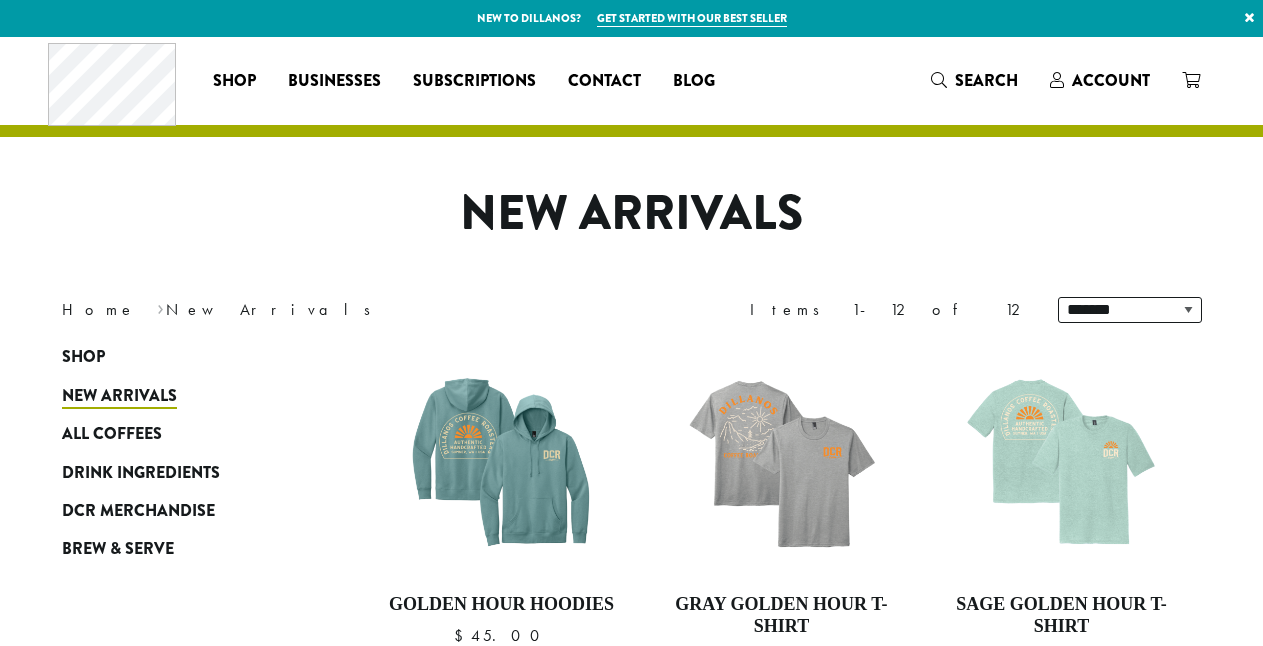 scroll, scrollTop: 0, scrollLeft: 0, axis: both 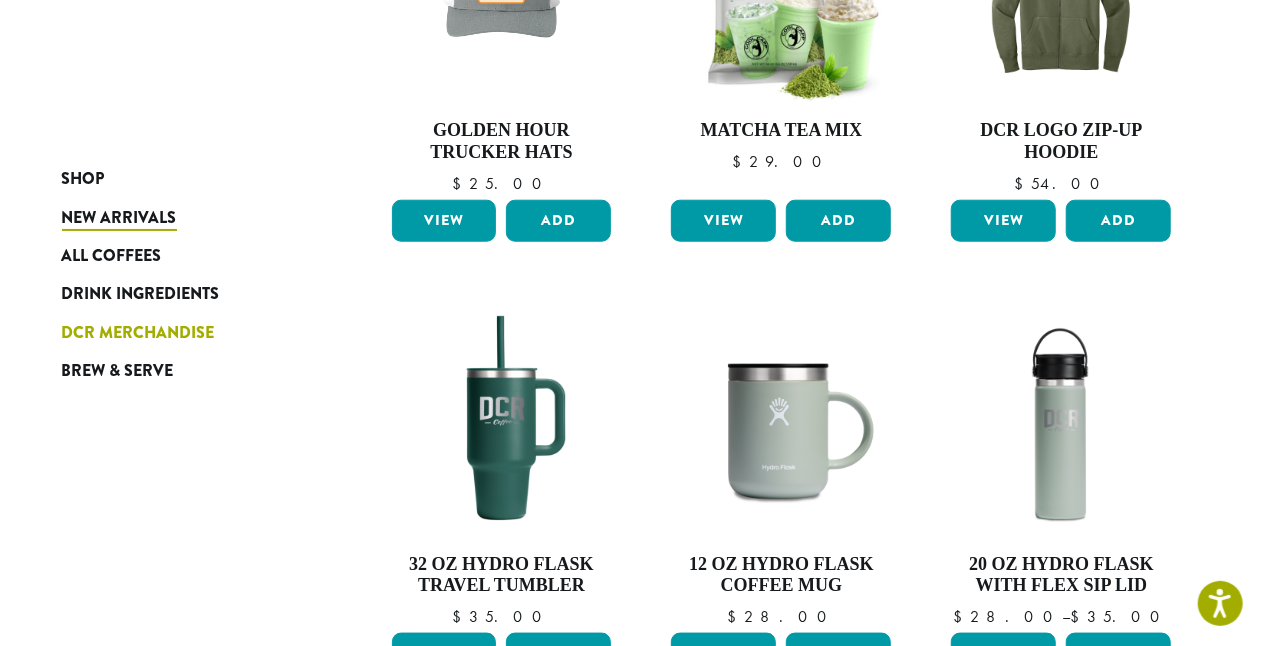 click on "DCR Merchandise" at bounding box center (138, 333) 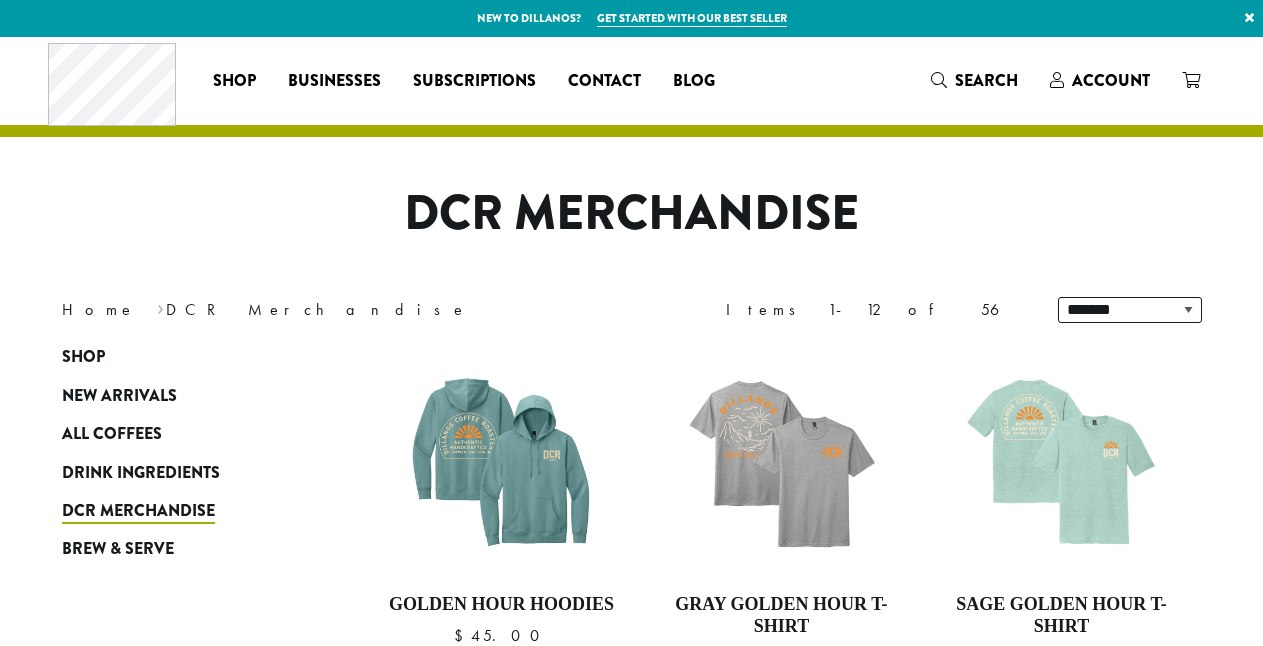 scroll, scrollTop: 0, scrollLeft: 0, axis: both 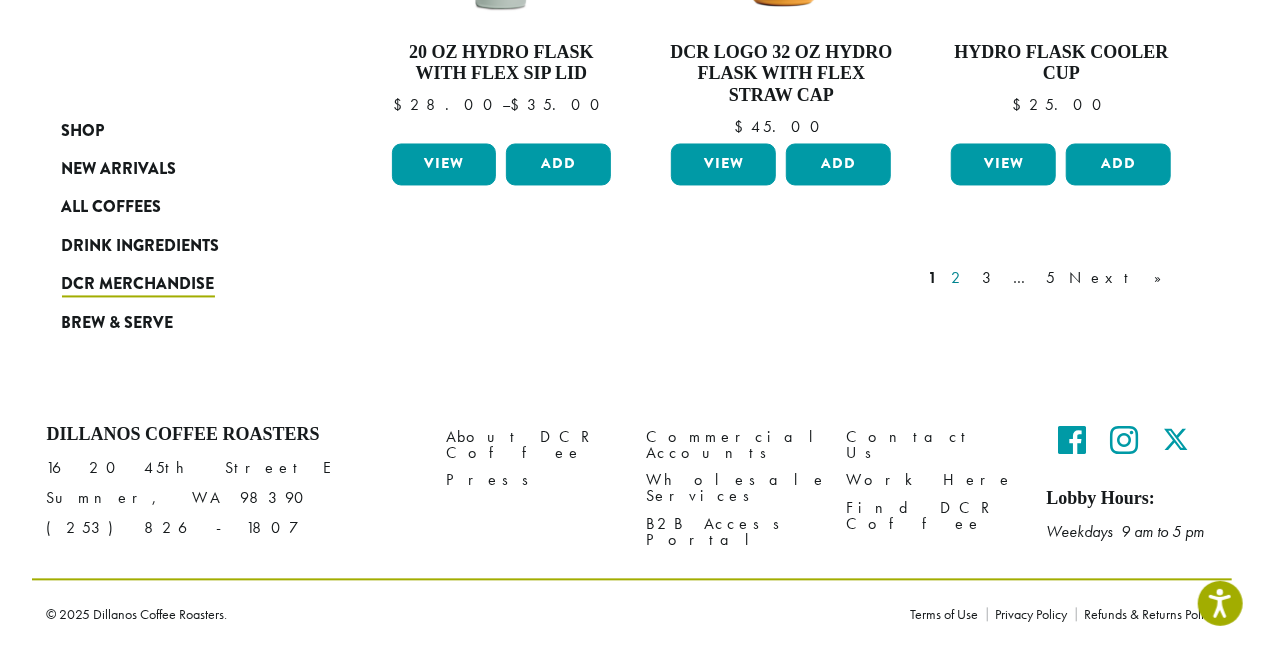 click on "2" at bounding box center (960, 279) 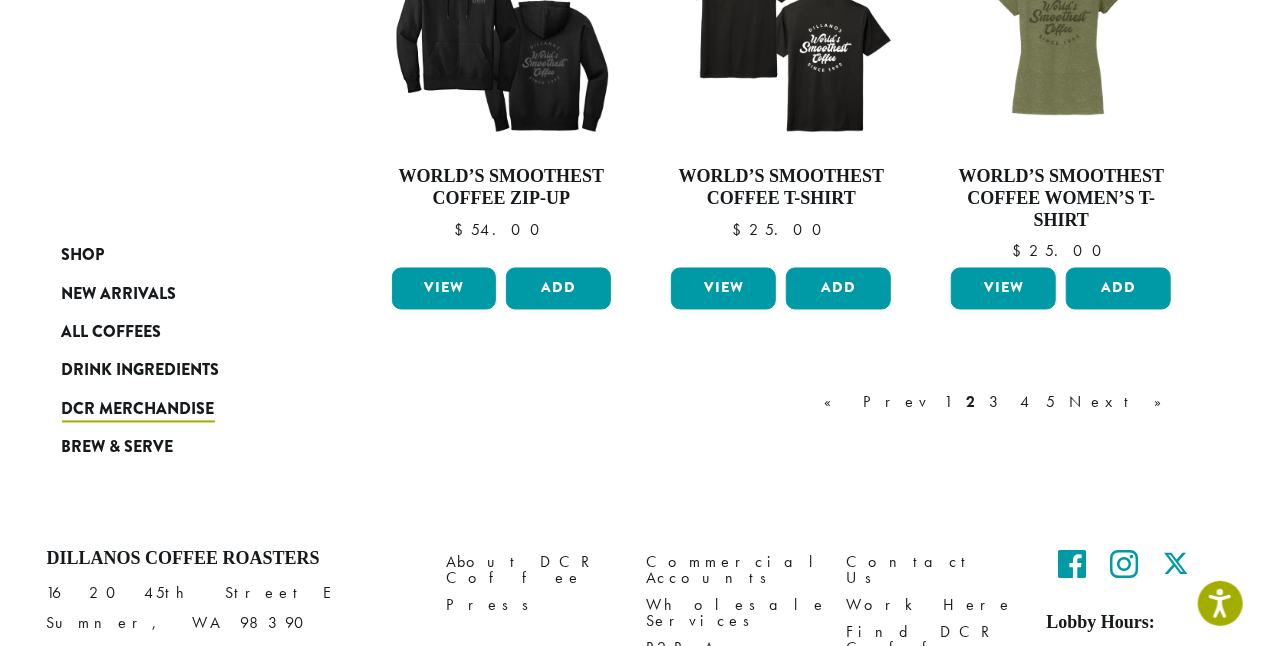 scroll, scrollTop: 1872, scrollLeft: 0, axis: vertical 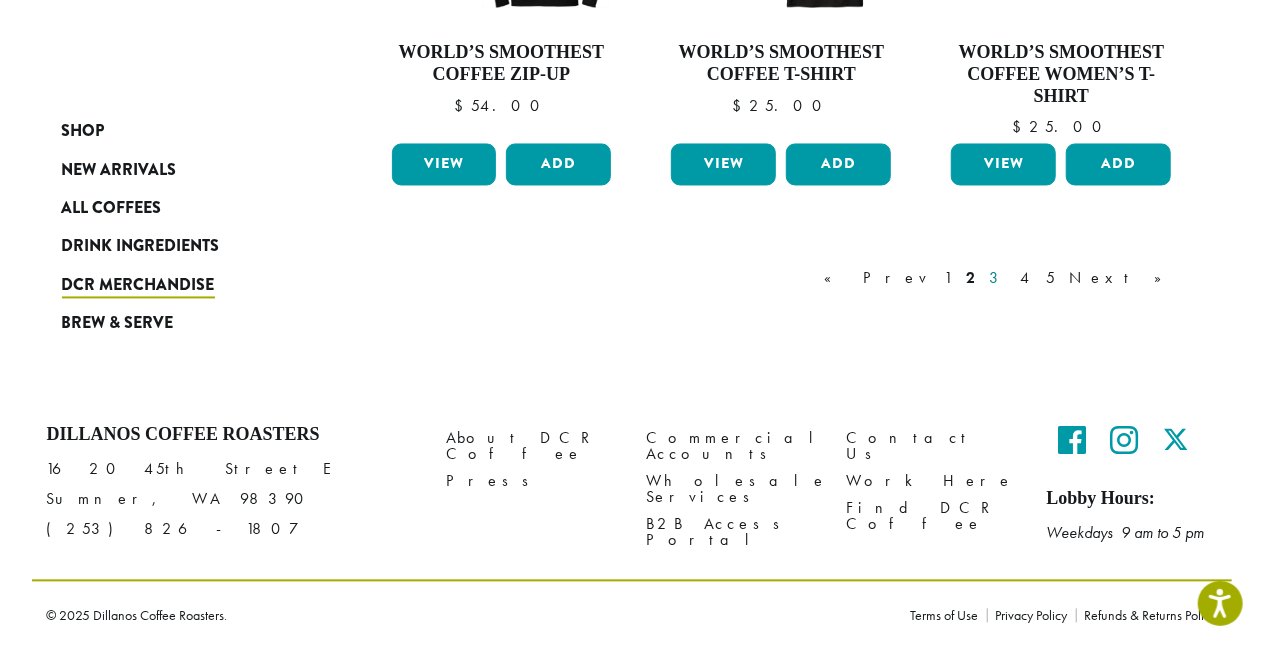 click on "3" at bounding box center [998, 279] 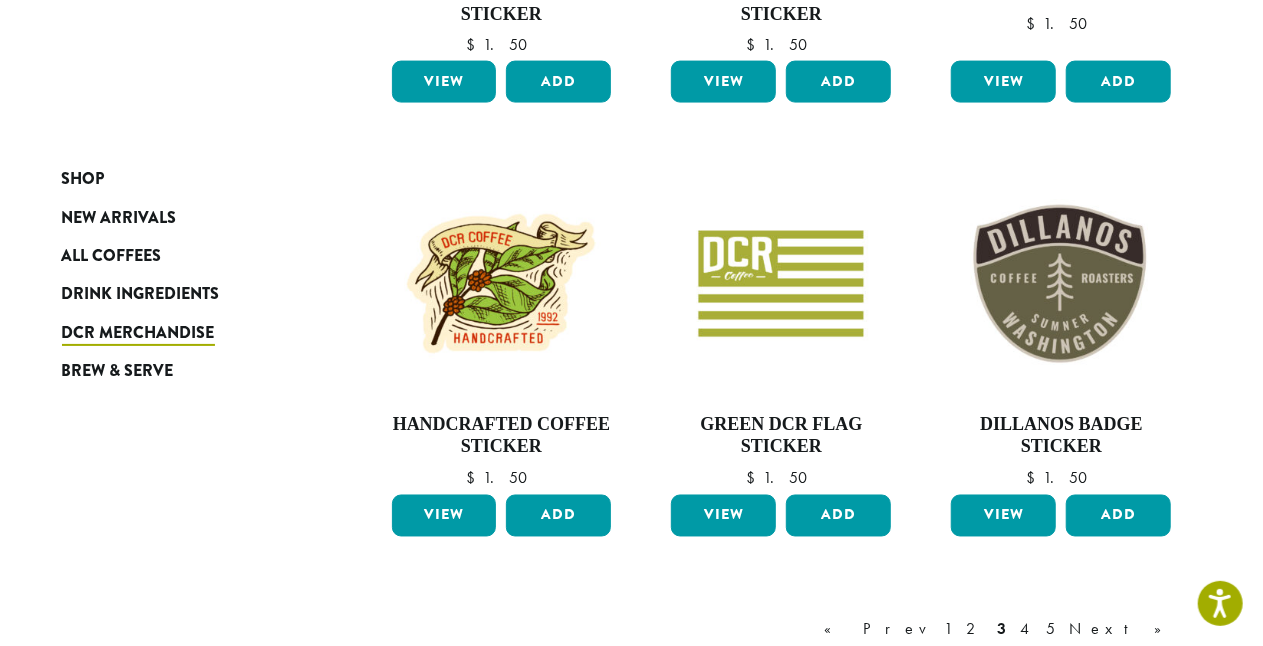 scroll, scrollTop: 1522, scrollLeft: 0, axis: vertical 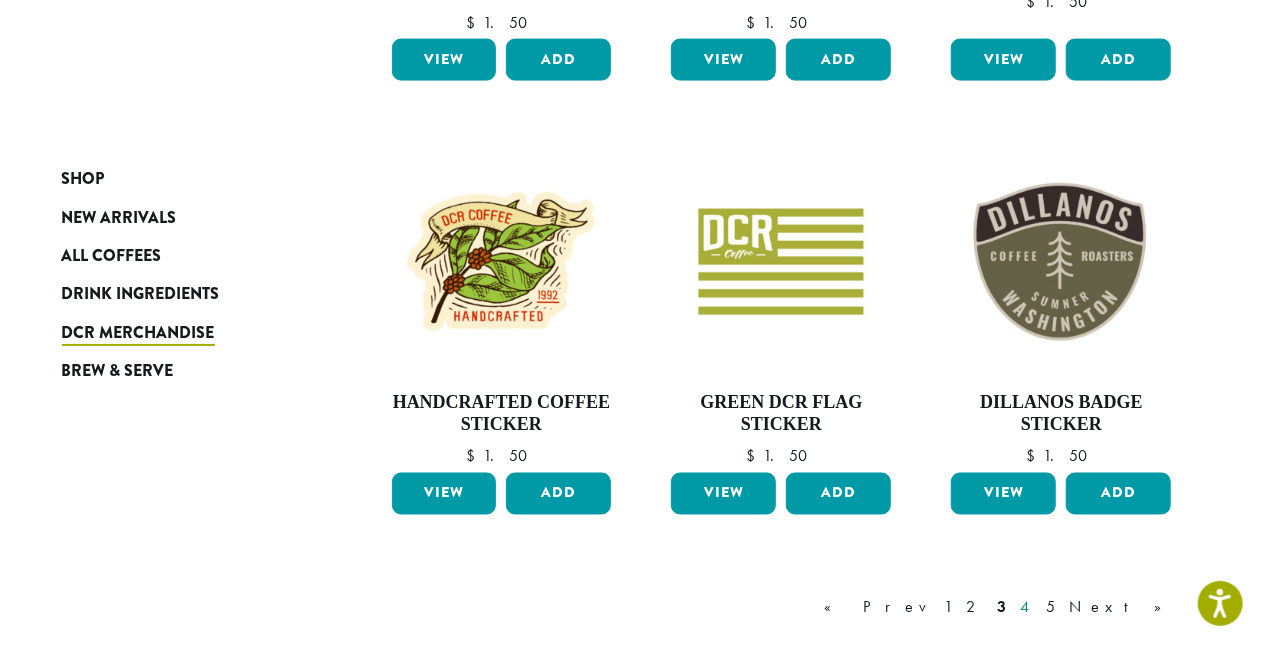 click on "4" at bounding box center (1027, 608) 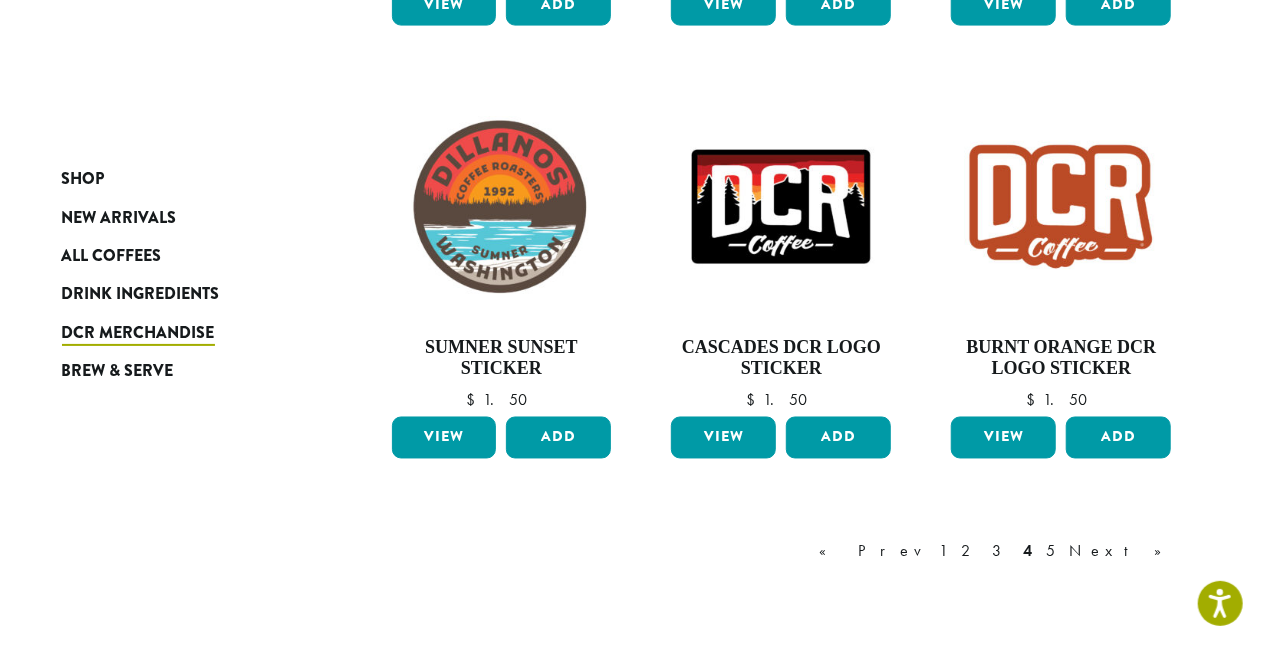 scroll, scrollTop: 1562, scrollLeft: 0, axis: vertical 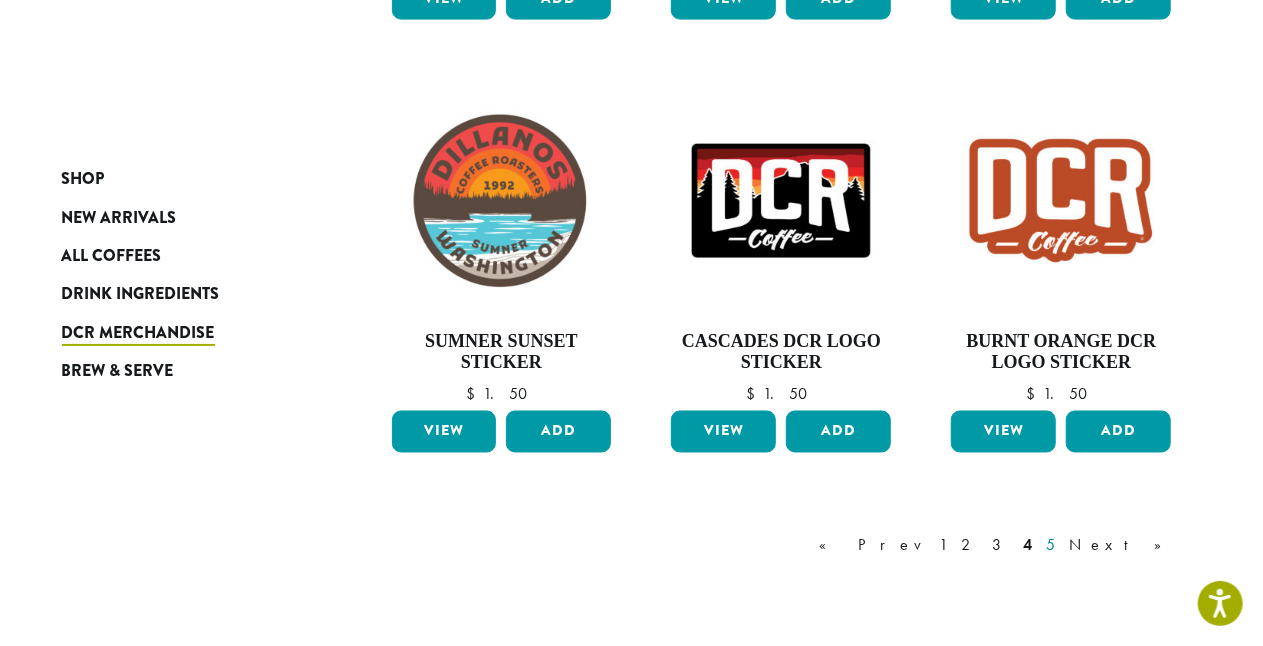 click on "5" at bounding box center [1051, 546] 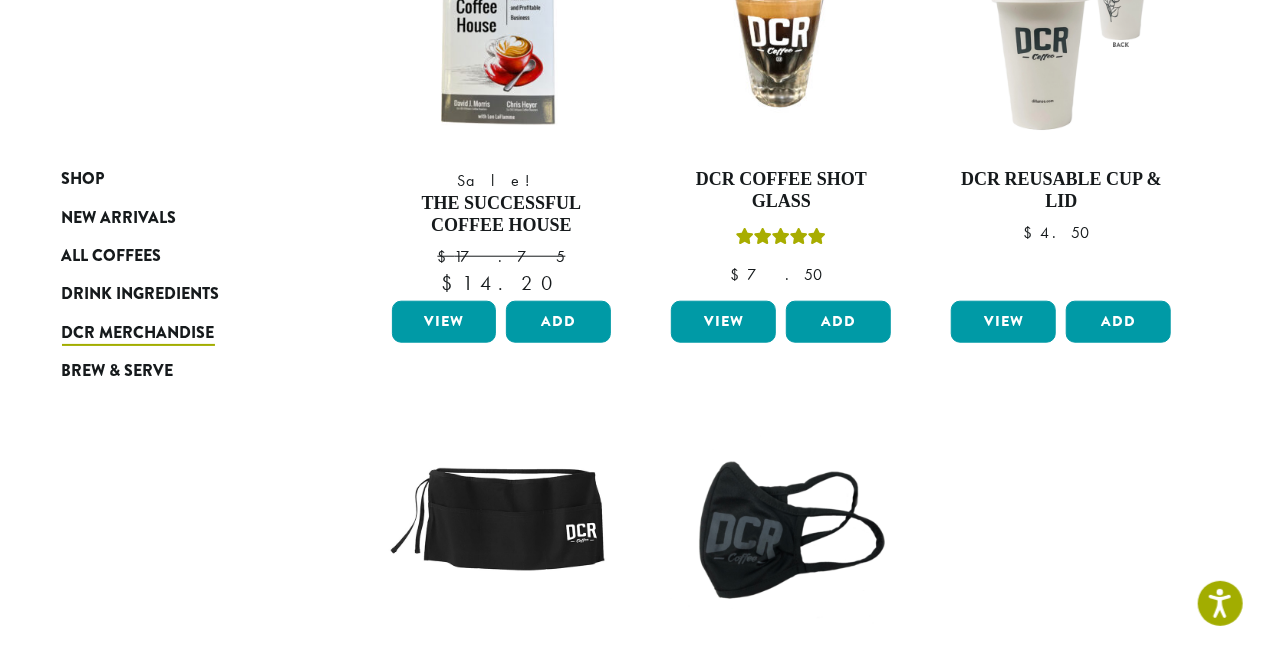 scroll, scrollTop: 882, scrollLeft: 0, axis: vertical 